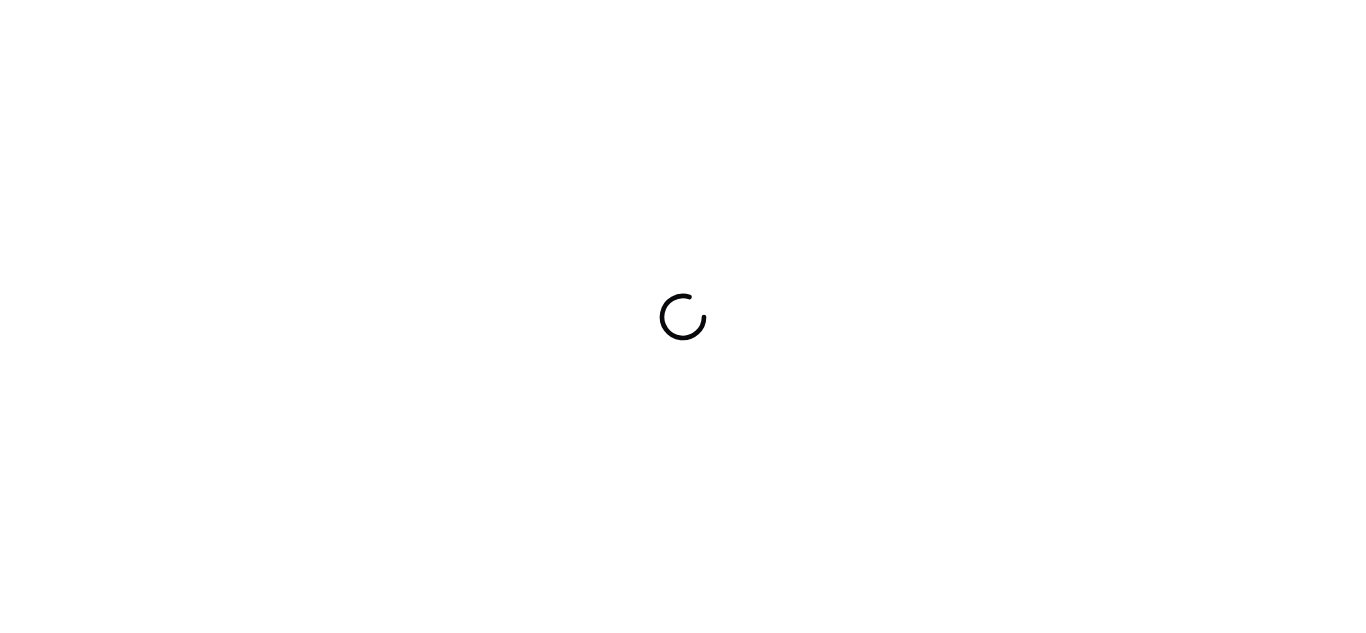 scroll, scrollTop: 0, scrollLeft: 0, axis: both 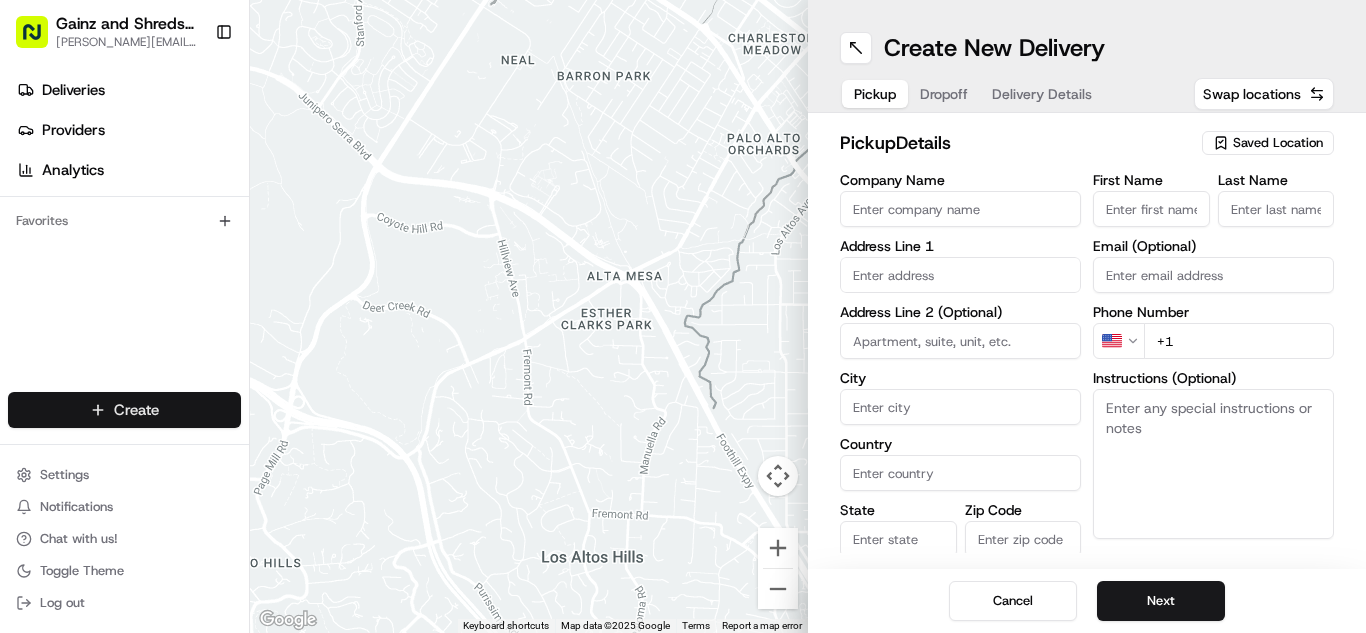 click on "Gainz and Shreds Meal Prep [PERSON_NAME][EMAIL_ADDRESS][DOMAIN_NAME] Toggle Sidebar Deliveries Providers Analytics Favorites Main Menu Members & Organization Organization Users Roles Preferences Customization Tracking Orchestration Automations Dispatch Strategy Locations Pickup Locations Dropoff Locations Billing Billing Refund Requests Integrations Notification Triggers Webhooks API Keys Apps Request Logs Create Settings Notifications Chat with us! Toggle Theme Log out ← Move left → Move right ↑ Move up ↓ Move down + Zoom in - Zoom out Home Jump left by 75% End Jump right by 75% Page Up Jump up by 75% Page Down Jump down by 75% Keyboard shortcuts Map Data Map data ©2025 Google Map data ©2025 Google 500 m  Click to toggle between metric and imperial units Terms Report a map error Create New Delivery Pickup Dropoff Delivery Details Swap locations pickup  Details Saved Location Company Name Address Line 1 Address Line 2 (Optional) City Country State Zip Code Save this Location First Name US" at bounding box center [683, 316] 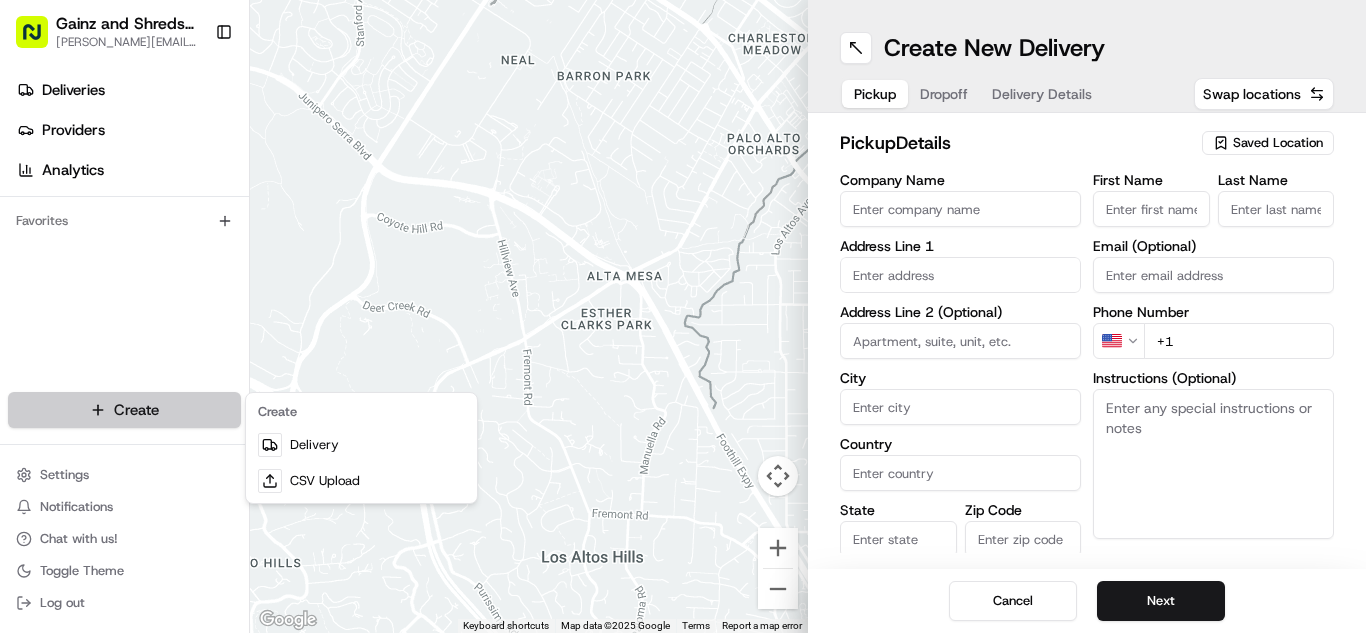scroll, scrollTop: 0, scrollLeft: 0, axis: both 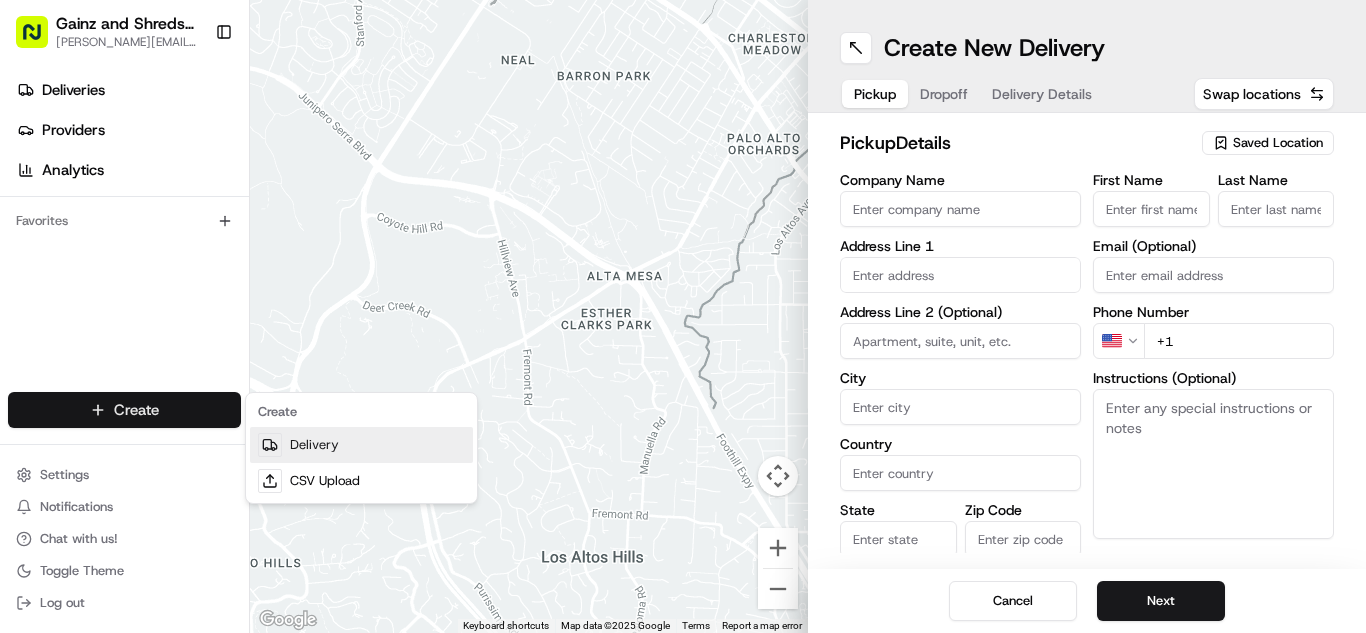 click on "Delivery" at bounding box center [361, 445] 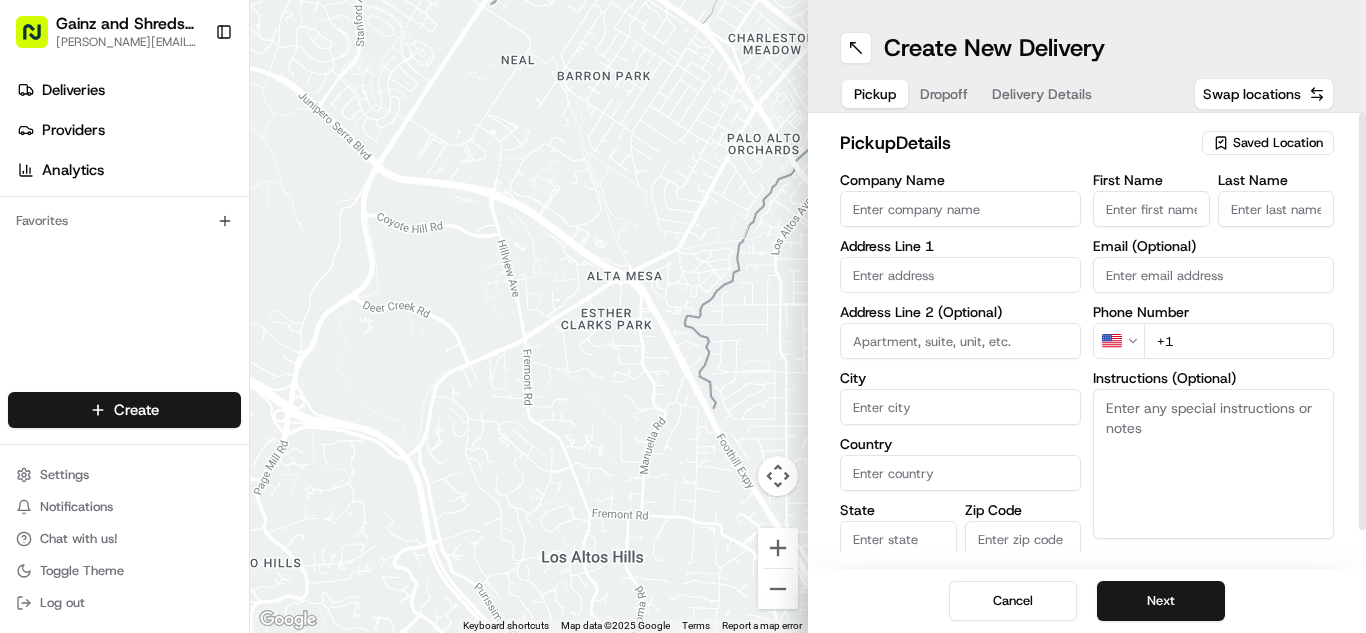 click on "Saved Location" at bounding box center (1278, 143) 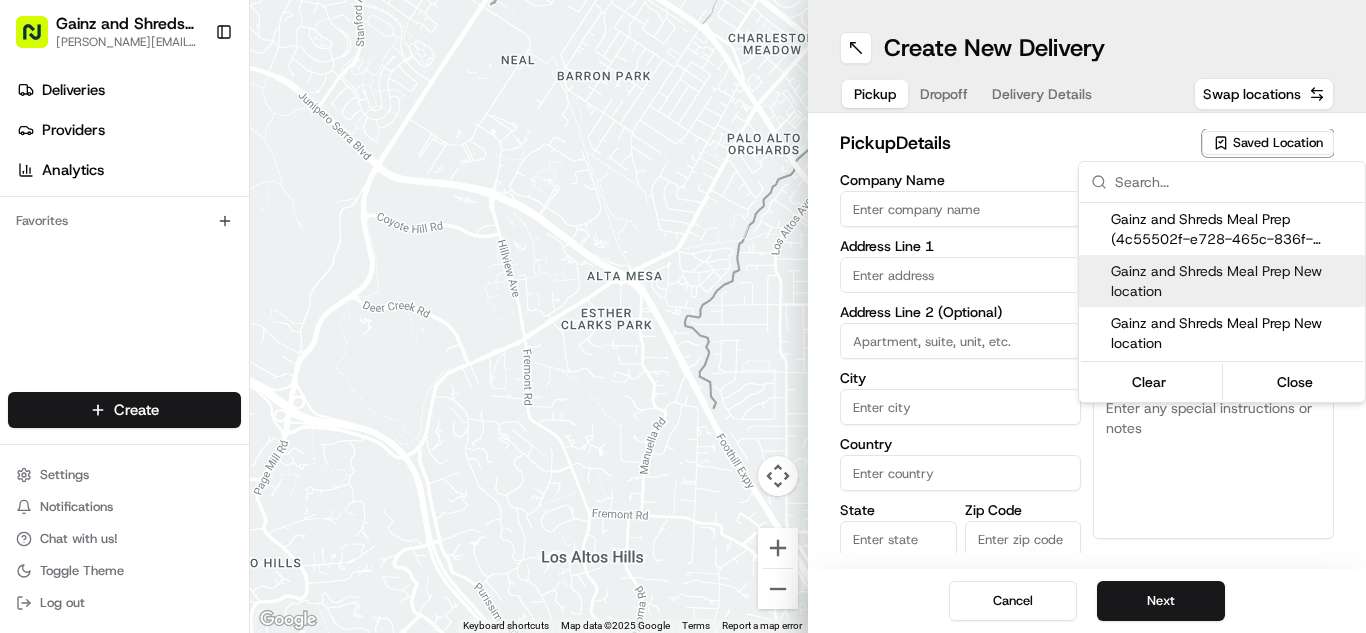 click on "Gainz and Shreds Meal Prep New location" at bounding box center [1234, 281] 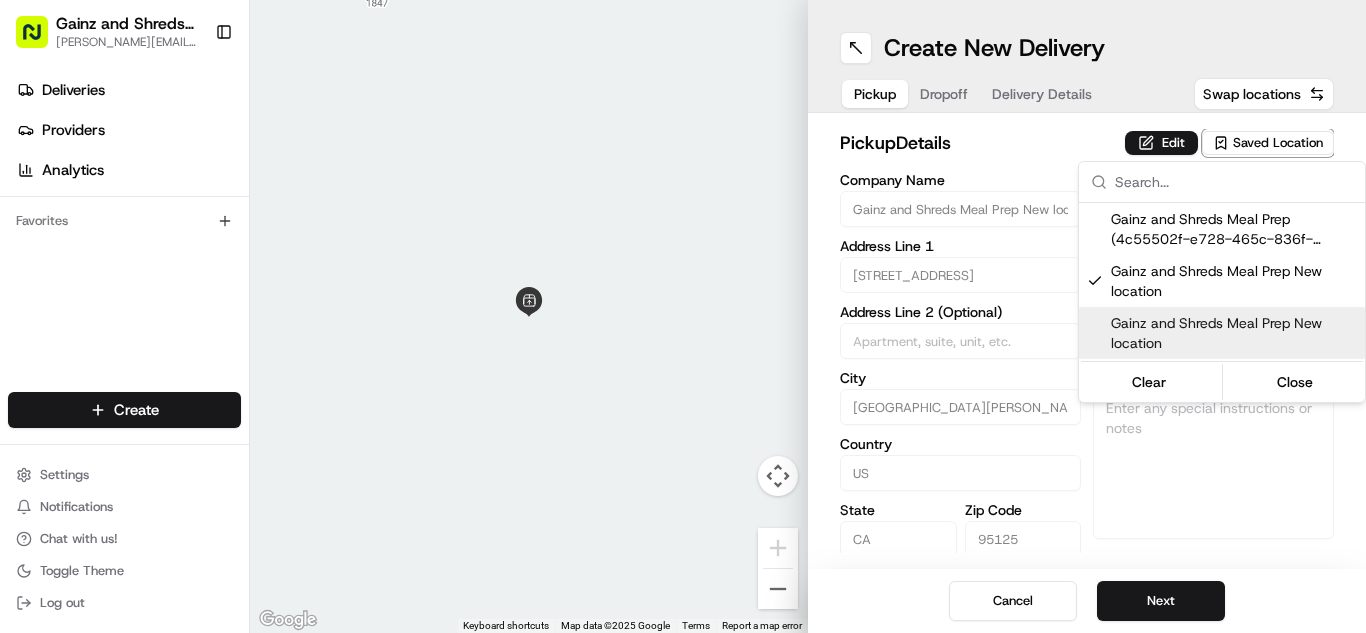 click on "Gainz and Shreds Meal Prep [PERSON_NAME][EMAIL_ADDRESS][DOMAIN_NAME] Toggle Sidebar Deliveries Providers Analytics Favorites Main Menu Members & Organization Organization Users Roles Preferences Customization Tracking Orchestration Automations Dispatch Strategy Locations Pickup Locations Dropoff Locations Billing Billing Refund Requests Integrations Notification Triggers Webhooks API Keys Apps Request Logs Create Settings Notifications Chat with us! Toggle Theme Log out ← Move left → Move right ↑ Move up ↓ Move down + Zoom in - Zoom out Home Jump left by 75% End Jump right by 75% Page Up Jump up by 75% Page Down Jump down by 75% Keyboard shortcuts Map Data Map data ©2025 Google Map data ©2025 Google 2 m  Click to toggle between metric and imperial units Terms Report a map error Create New Delivery Pickup Dropoff Delivery Details Swap locations pickup  Details  Edit Saved Location Company Name Gainz and Shreds Meal Prep New location Address Line 1 [STREET_ADDRESS][PERSON_NAME]" at bounding box center [683, 316] 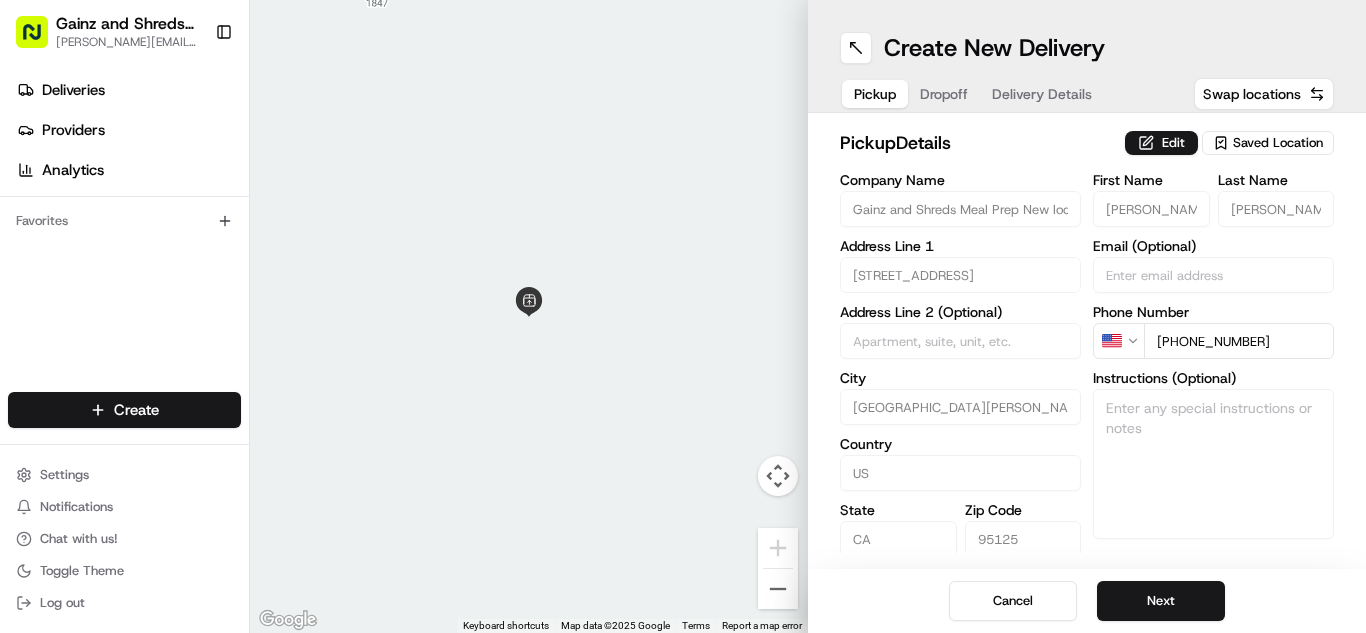 click on "Next" at bounding box center [1161, 601] 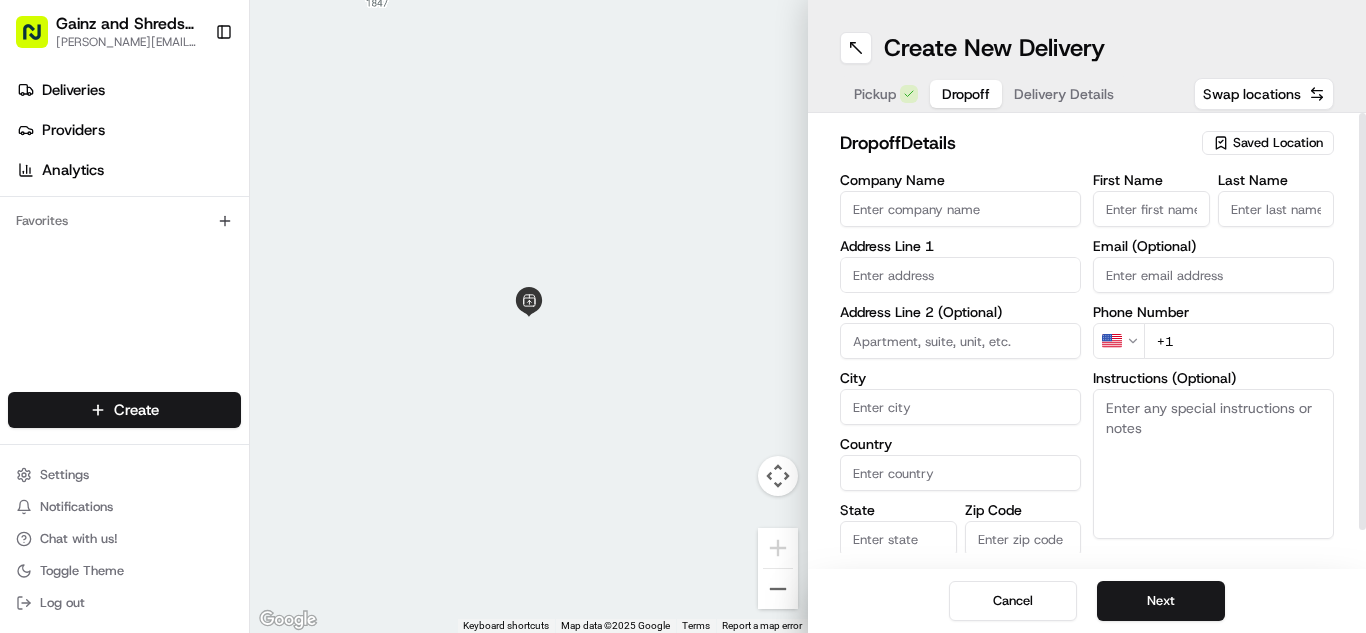 click on "Saved Location" at bounding box center [1278, 143] 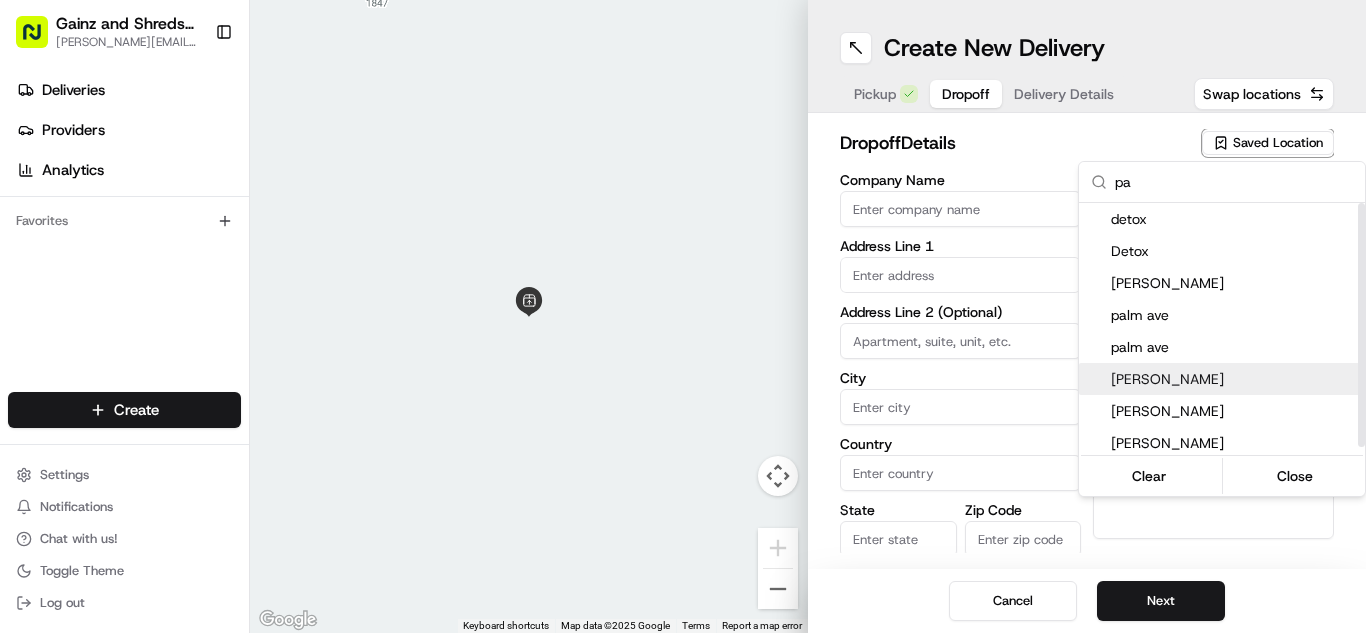 type on "pa" 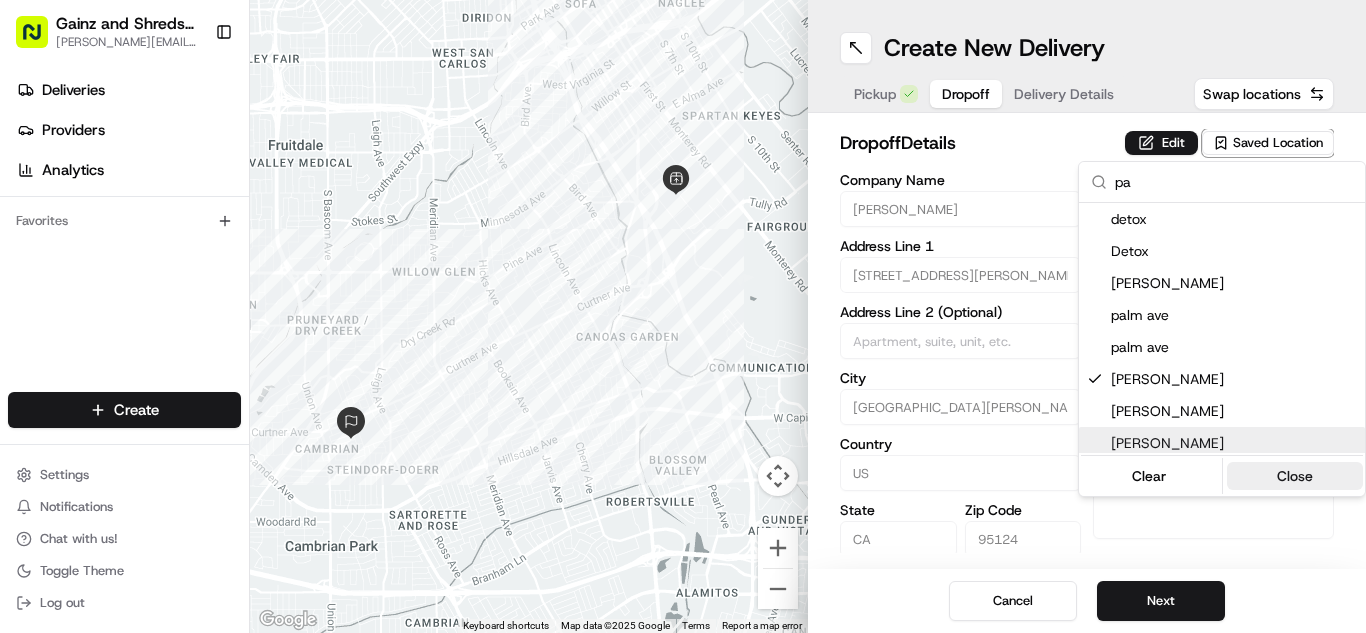 click on "Close" at bounding box center (1295, 476) 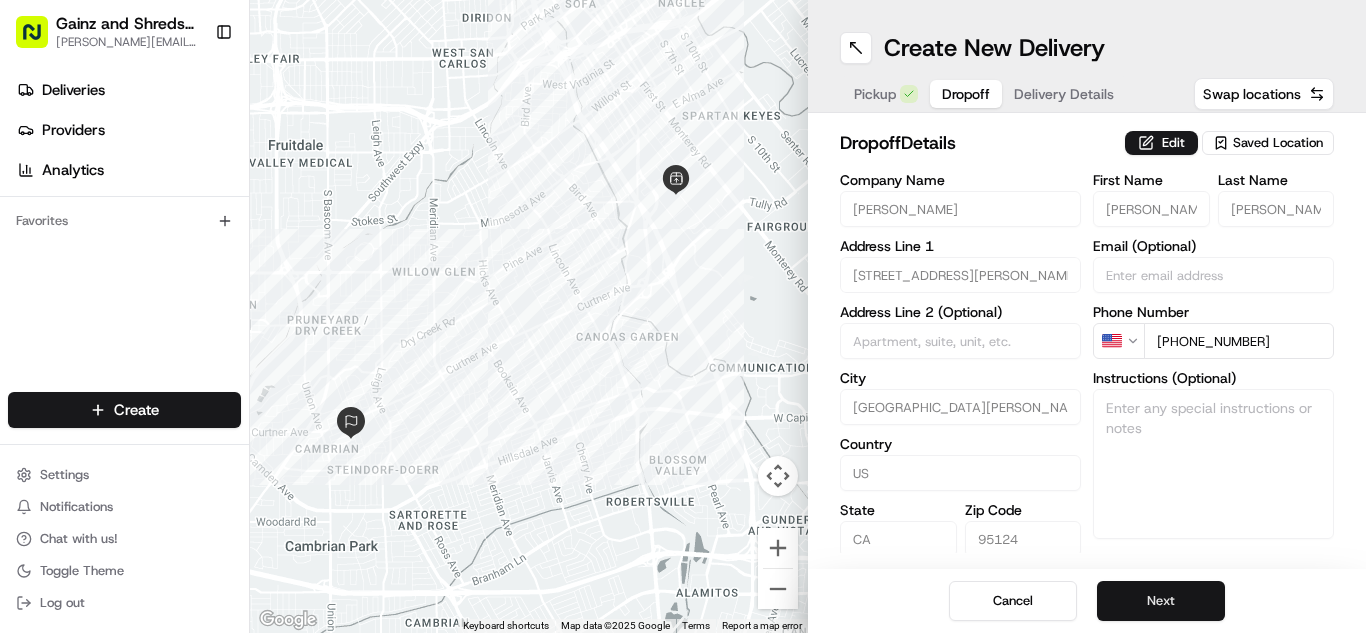 click on "Next" at bounding box center (1161, 601) 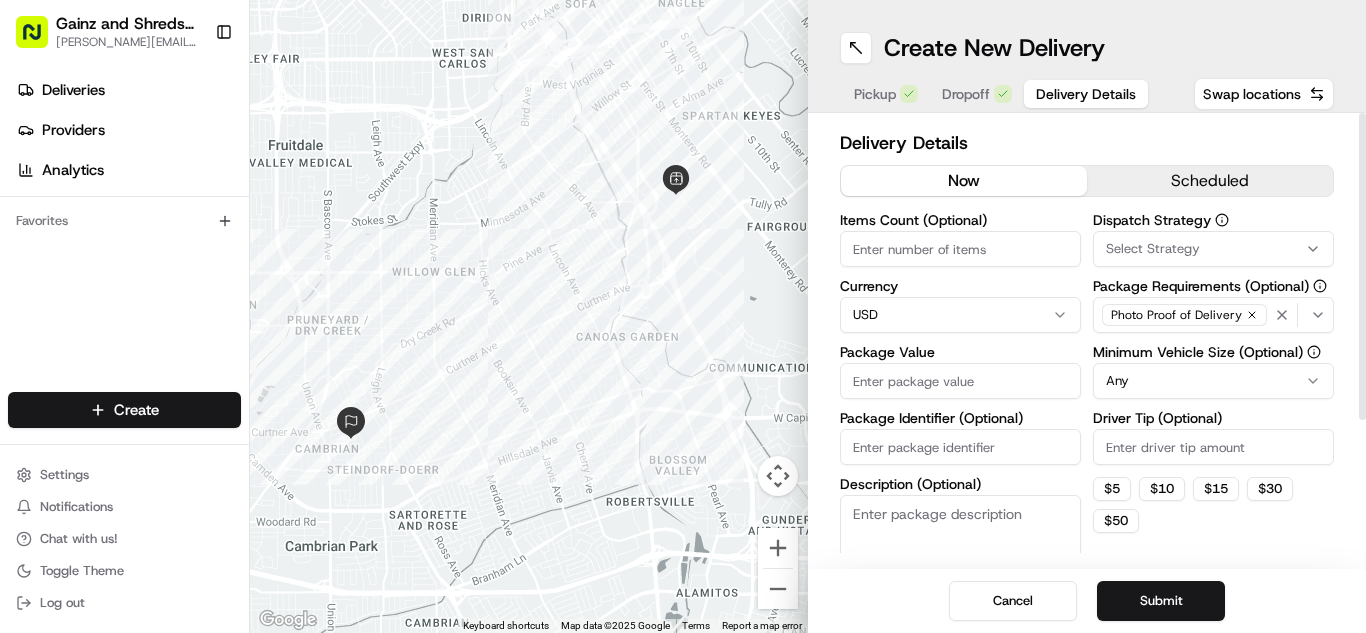 click on "Package Value" at bounding box center [960, 381] 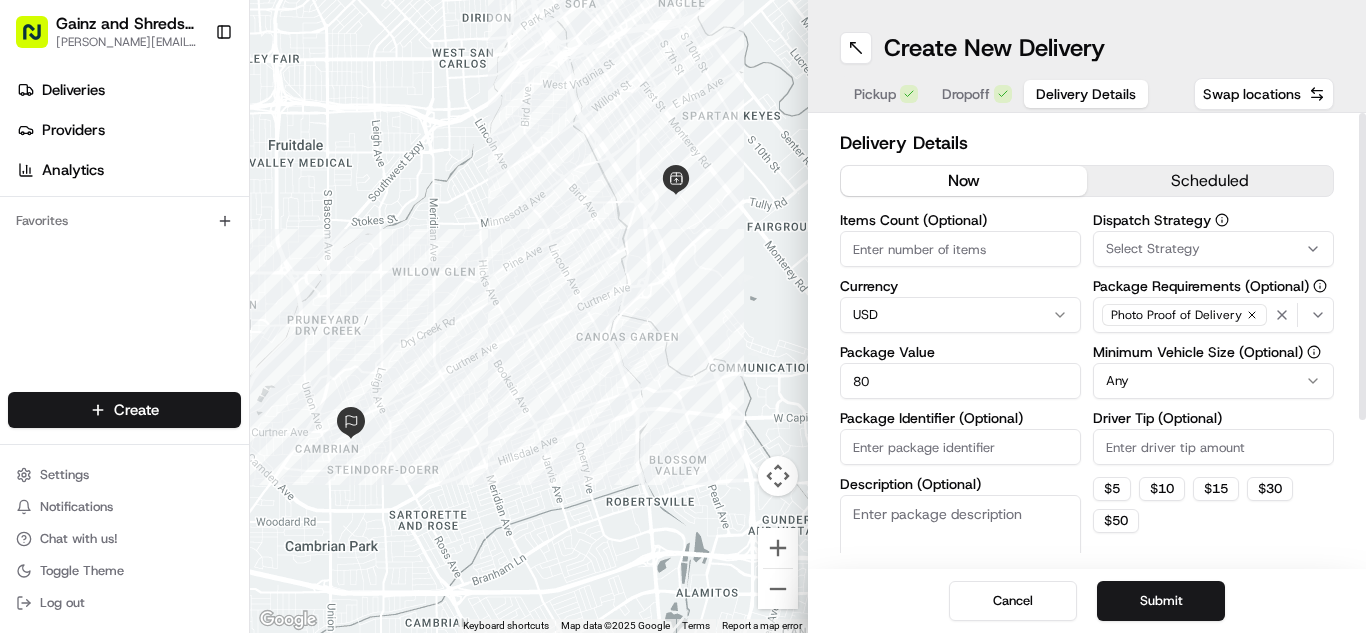 type on "80" 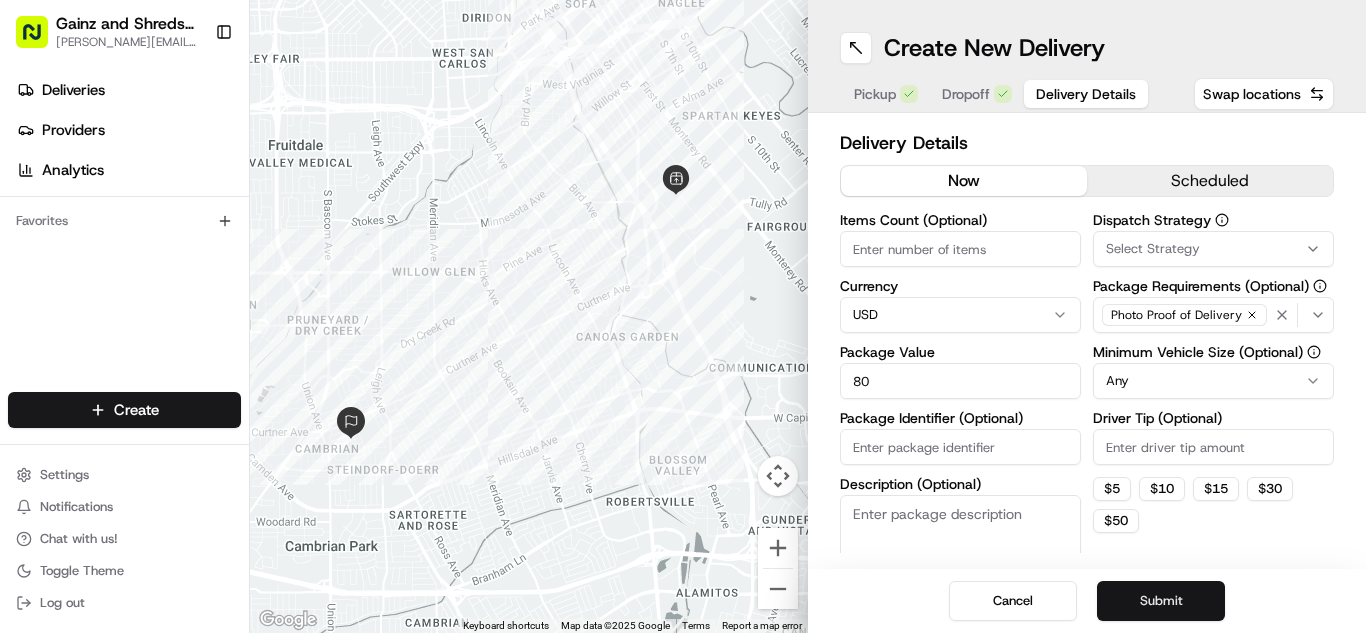 click on "Submit" at bounding box center [1161, 601] 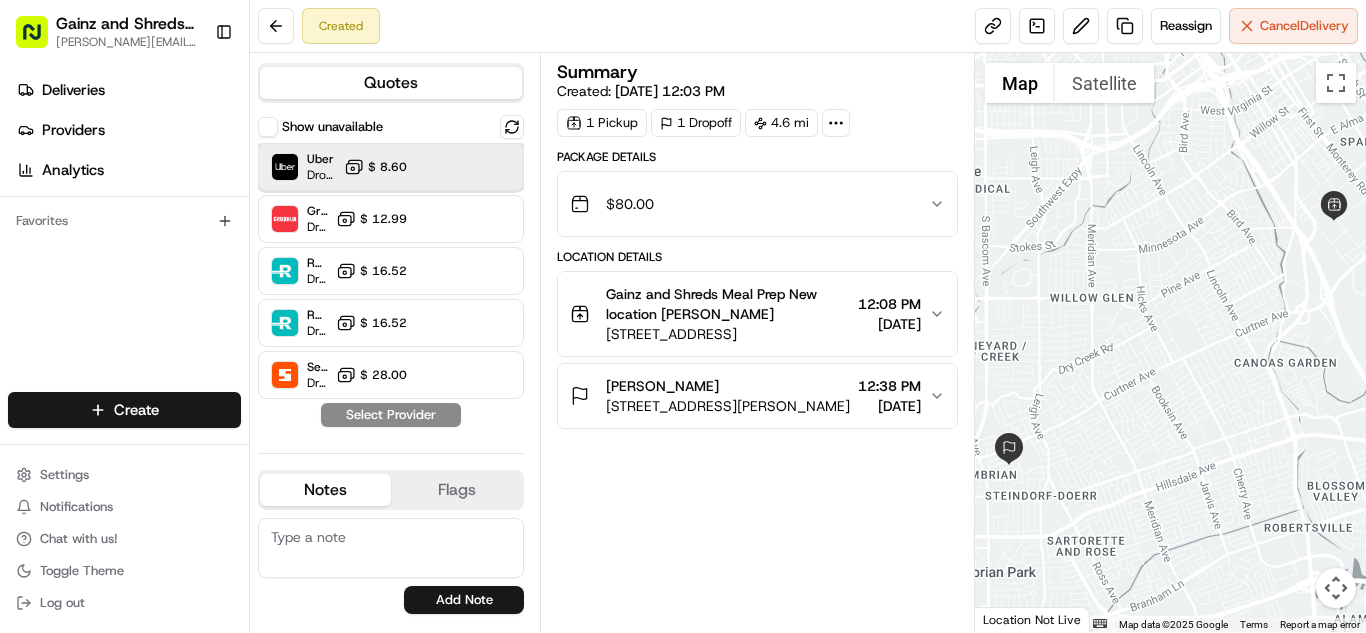 click on "Uber Dropoff ETA   27 minutes $   8.60" at bounding box center (391, 167) 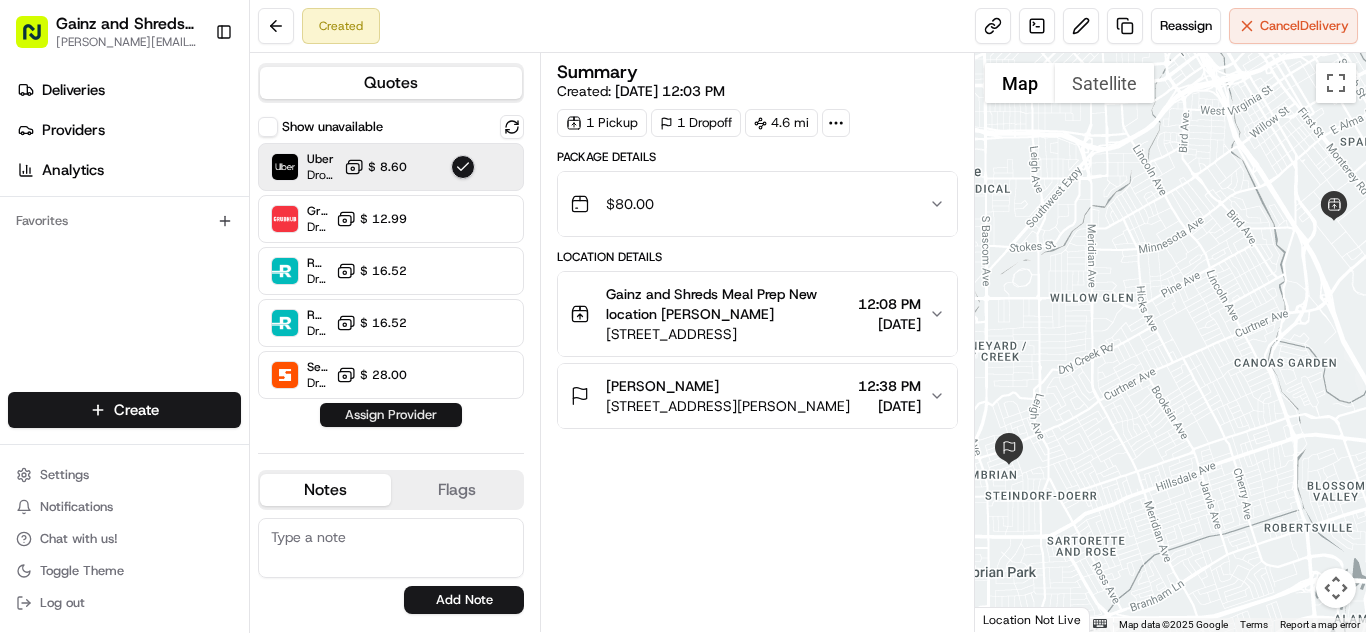 click on "Assign Provider" at bounding box center (391, 415) 